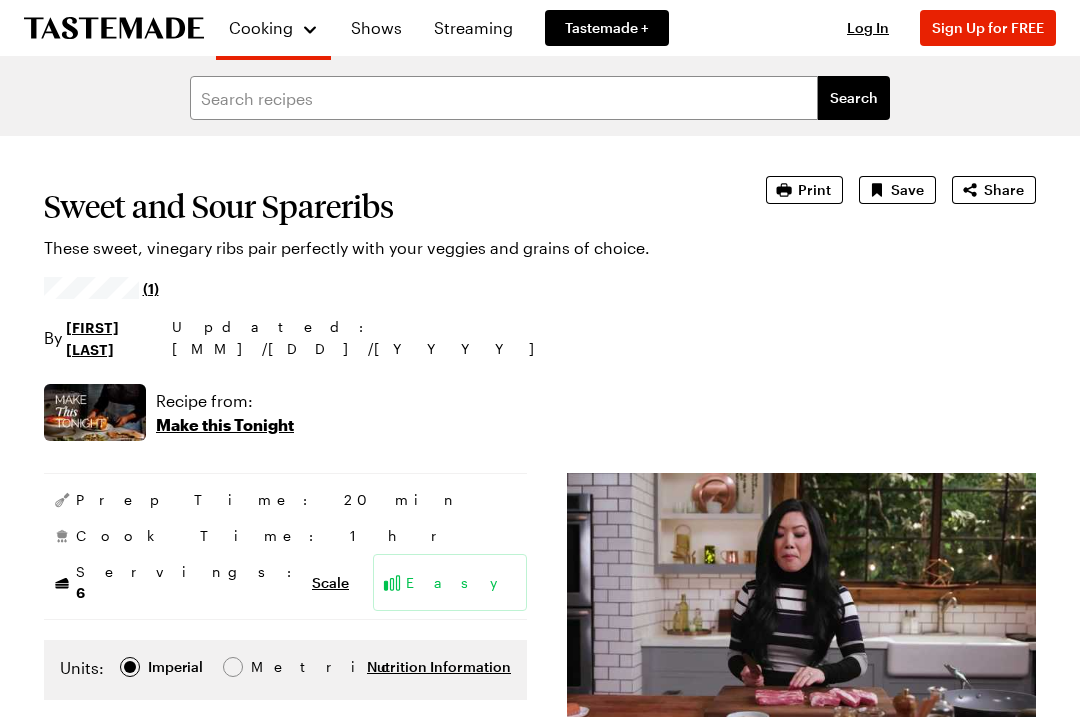 scroll, scrollTop: 0, scrollLeft: 0, axis: both 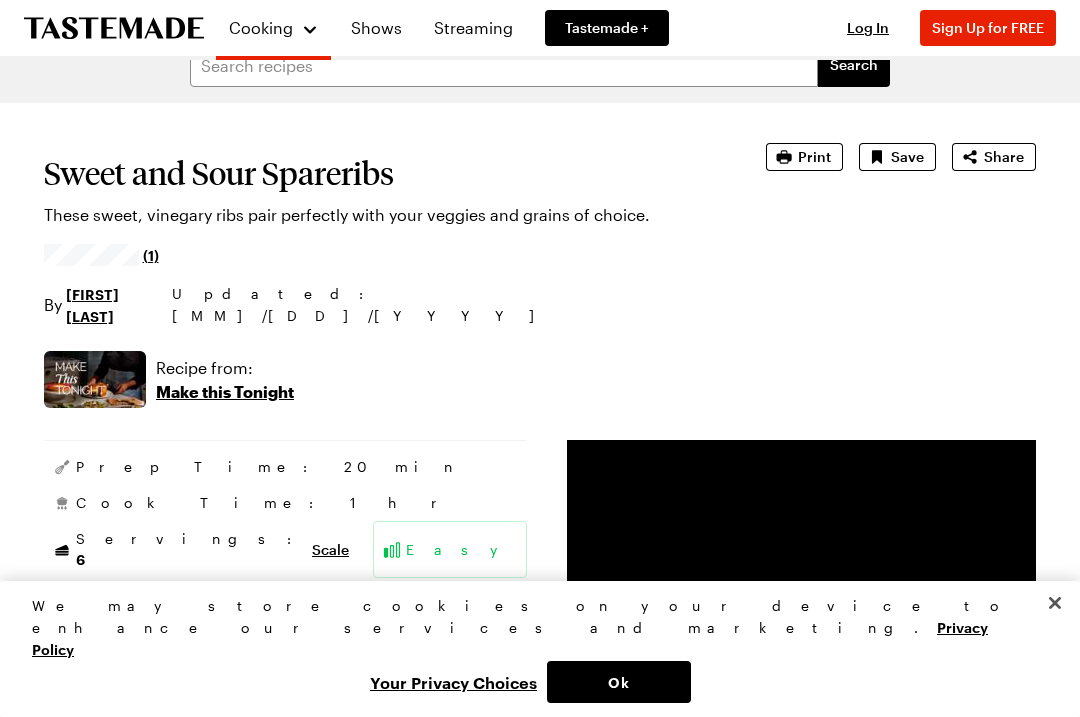 click on "Print" at bounding box center [814, 157] 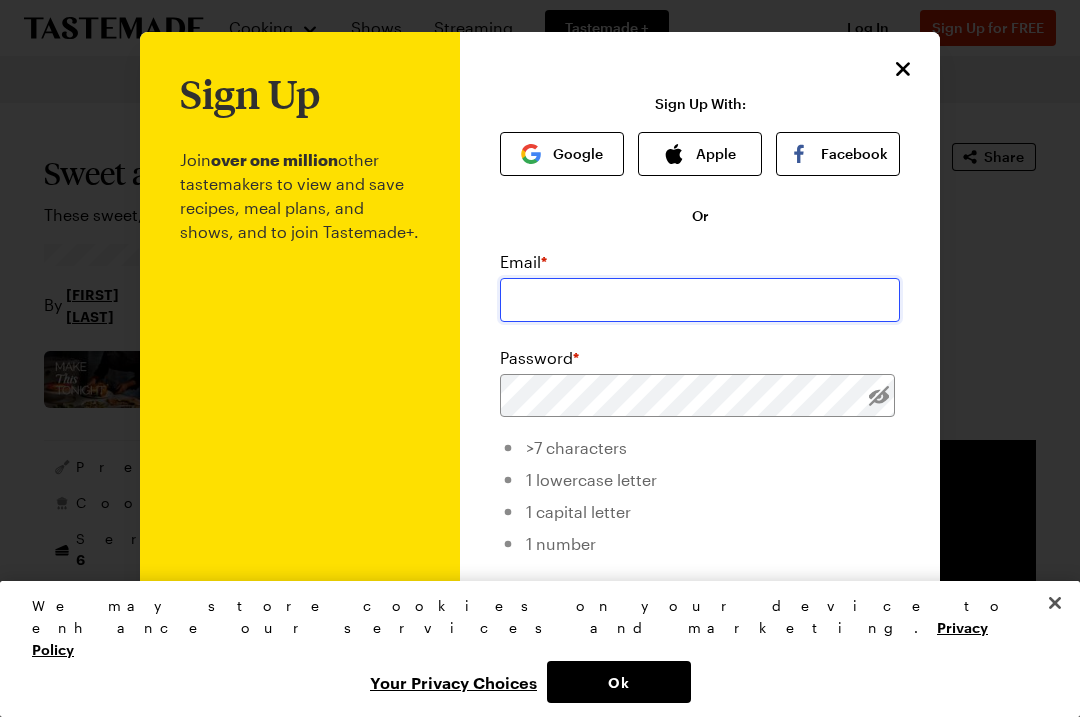 click at bounding box center [700, 300] 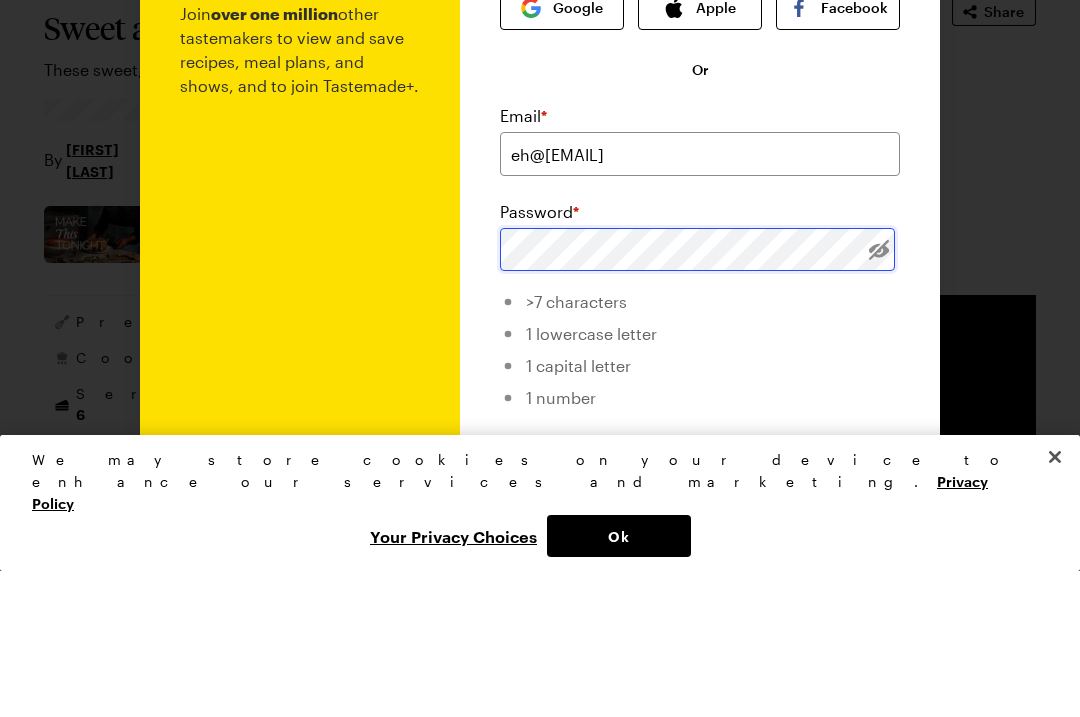 scroll, scrollTop: 0, scrollLeft: 0, axis: both 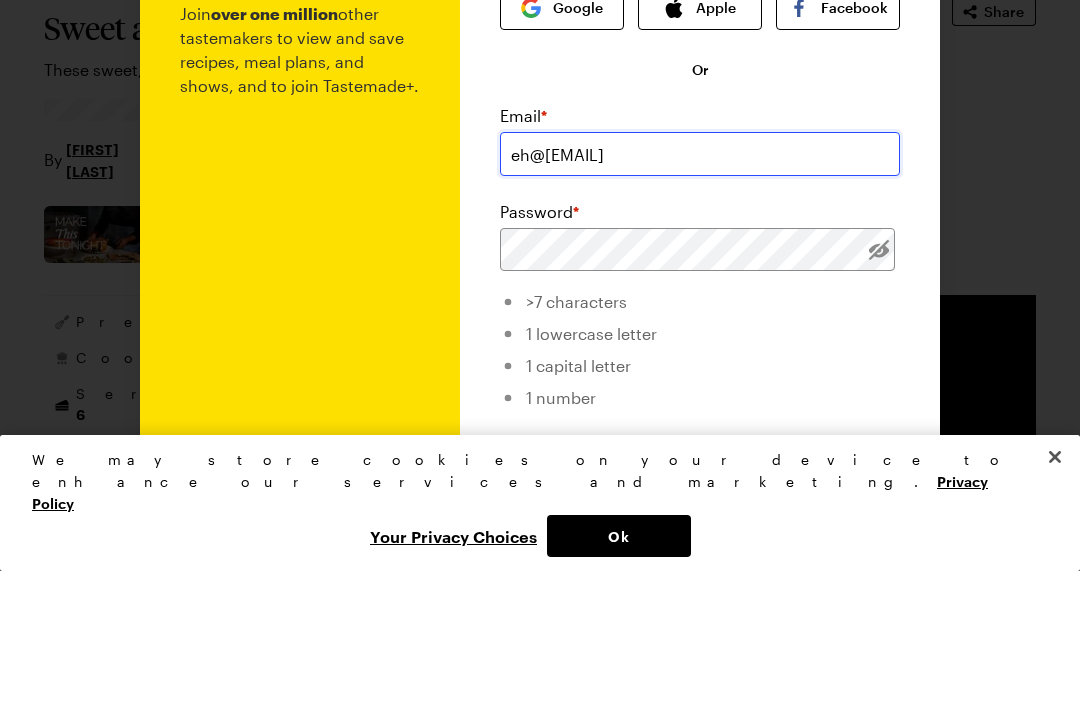 click on "eh@[EMAIL]" at bounding box center [700, 300] 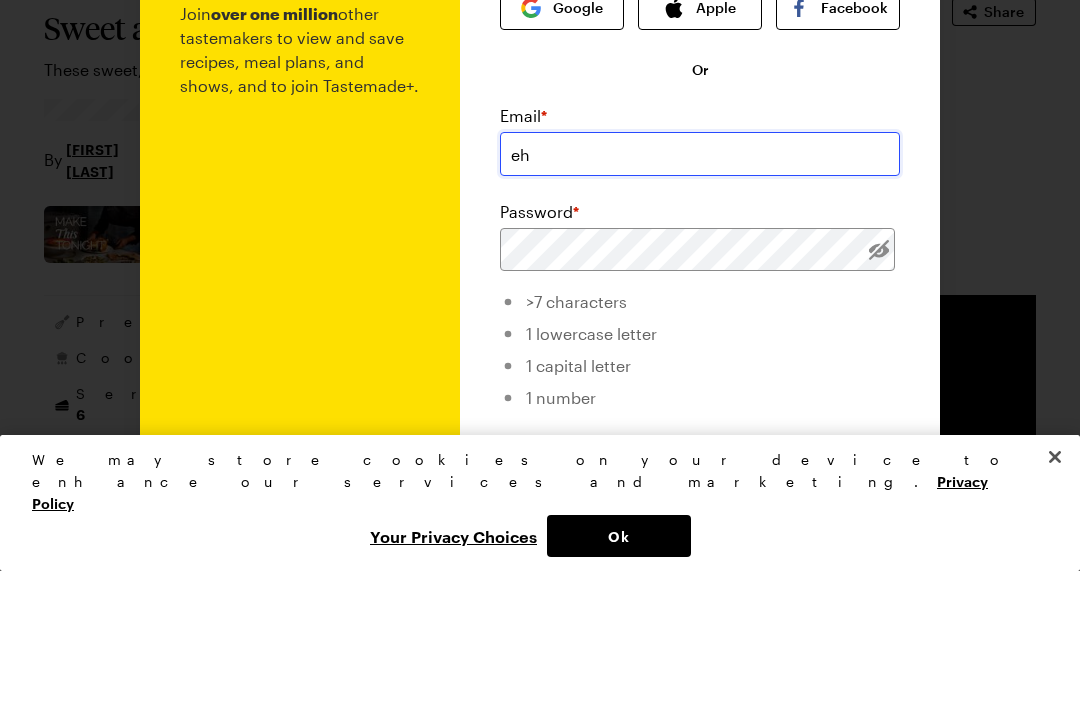 type on "e" 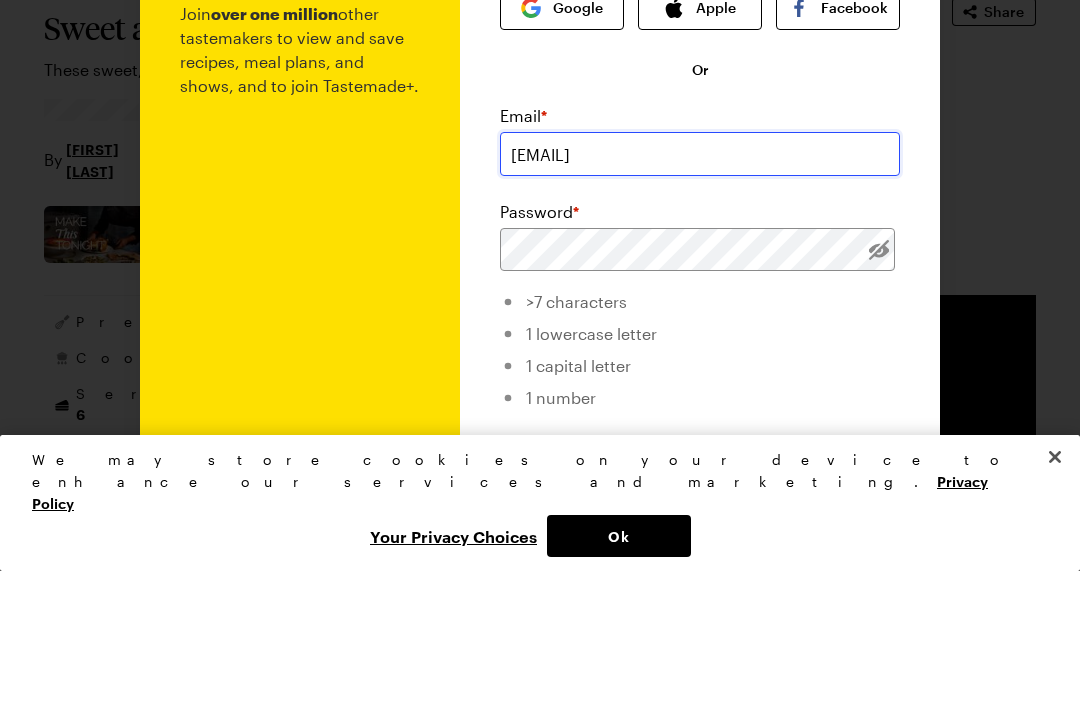 type on "[EMAIL]" 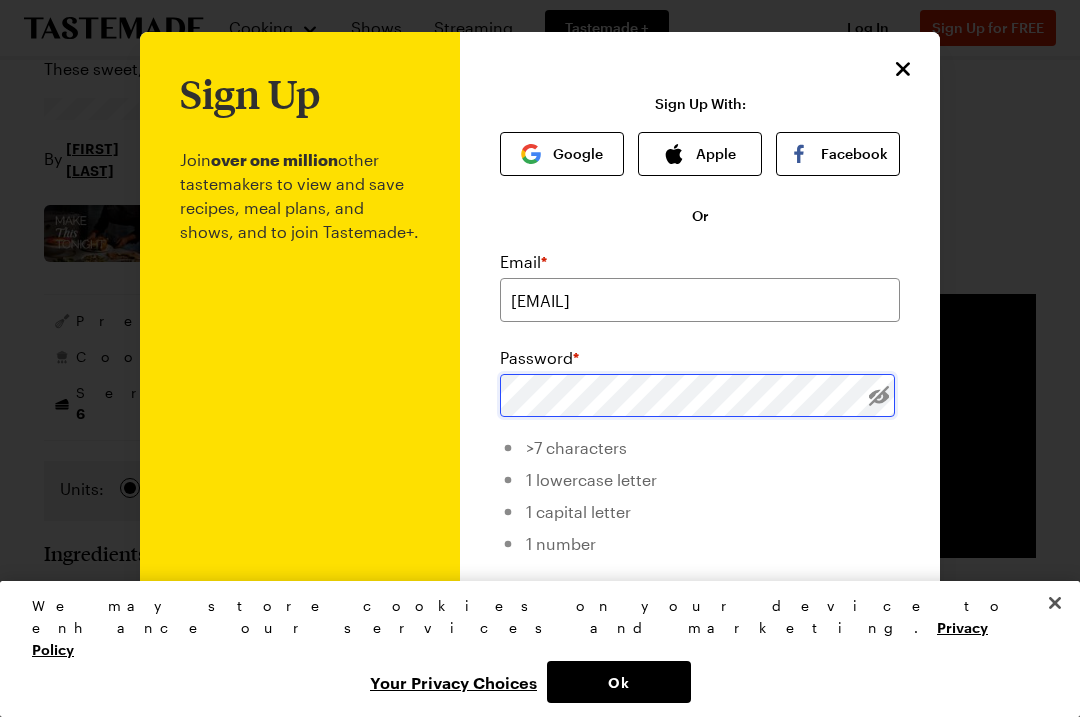 scroll, scrollTop: 178, scrollLeft: 0, axis: vertical 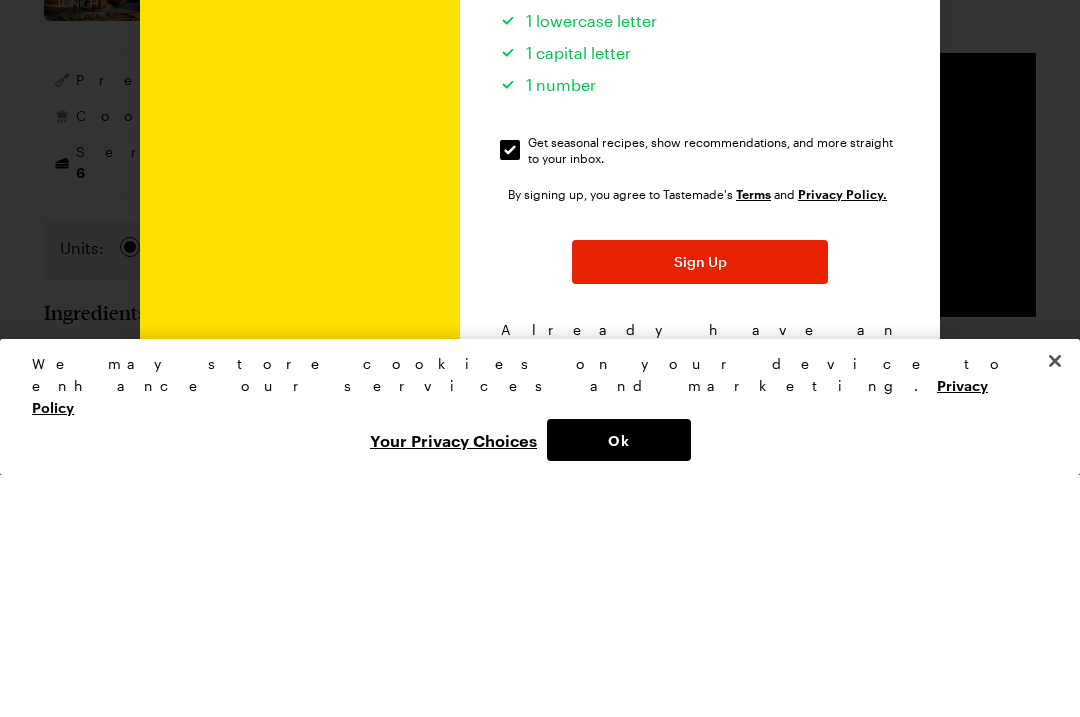 click on "Sign Up" at bounding box center [700, 504] 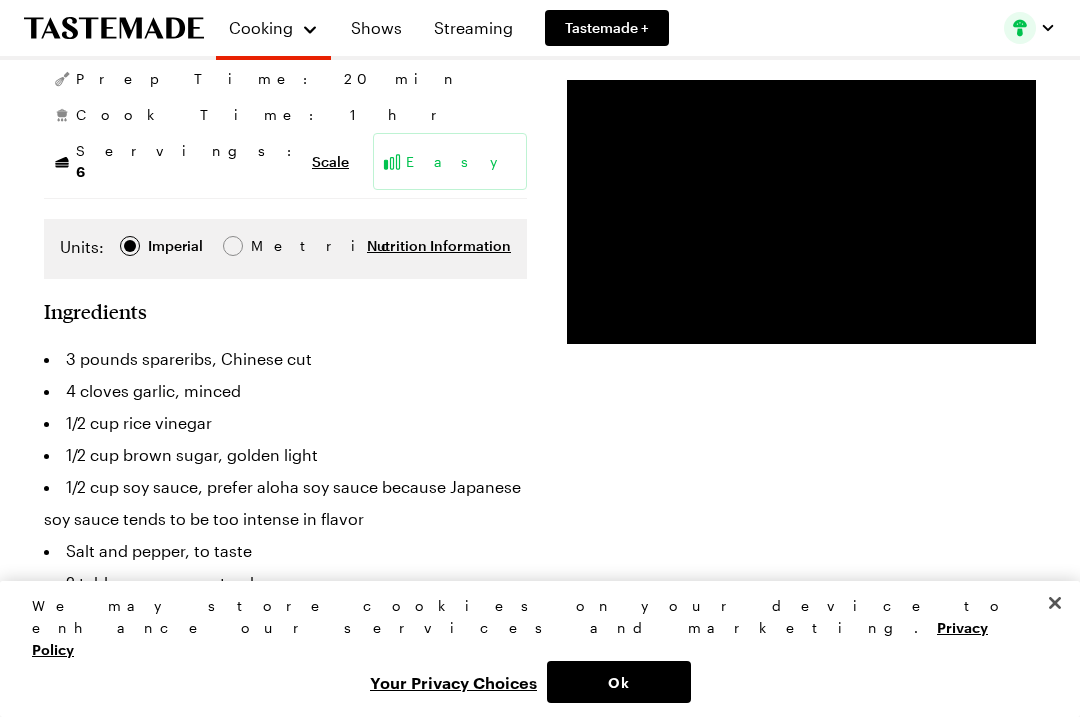 scroll, scrollTop: 33, scrollLeft: 0, axis: vertical 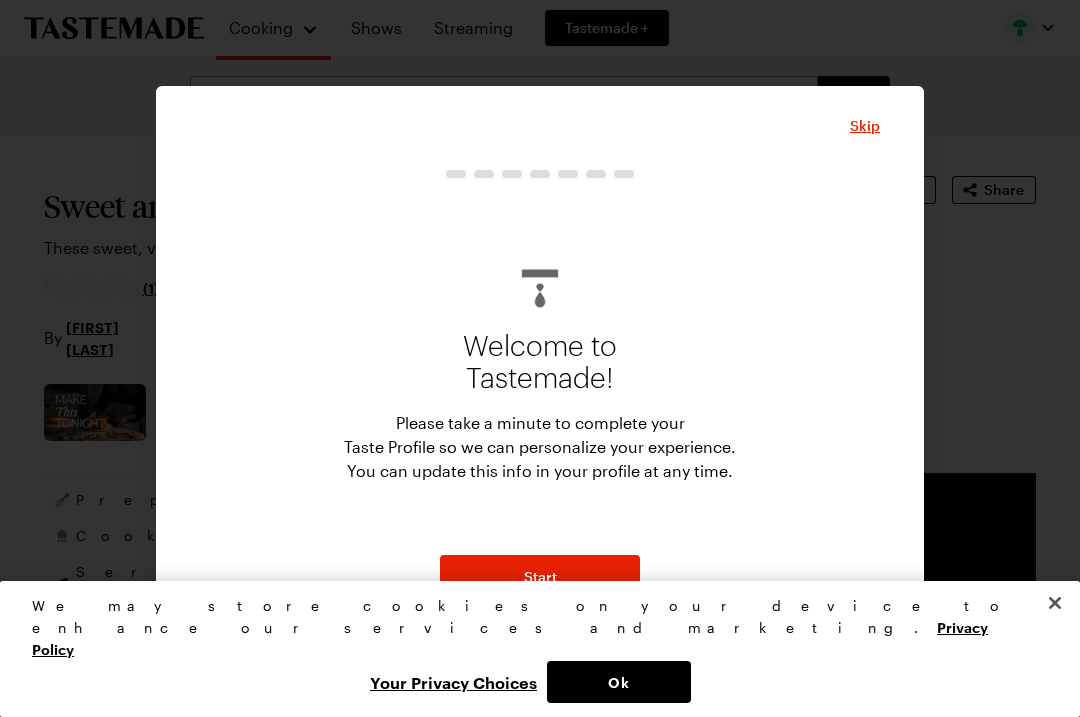 click on "Start" at bounding box center (540, 577) 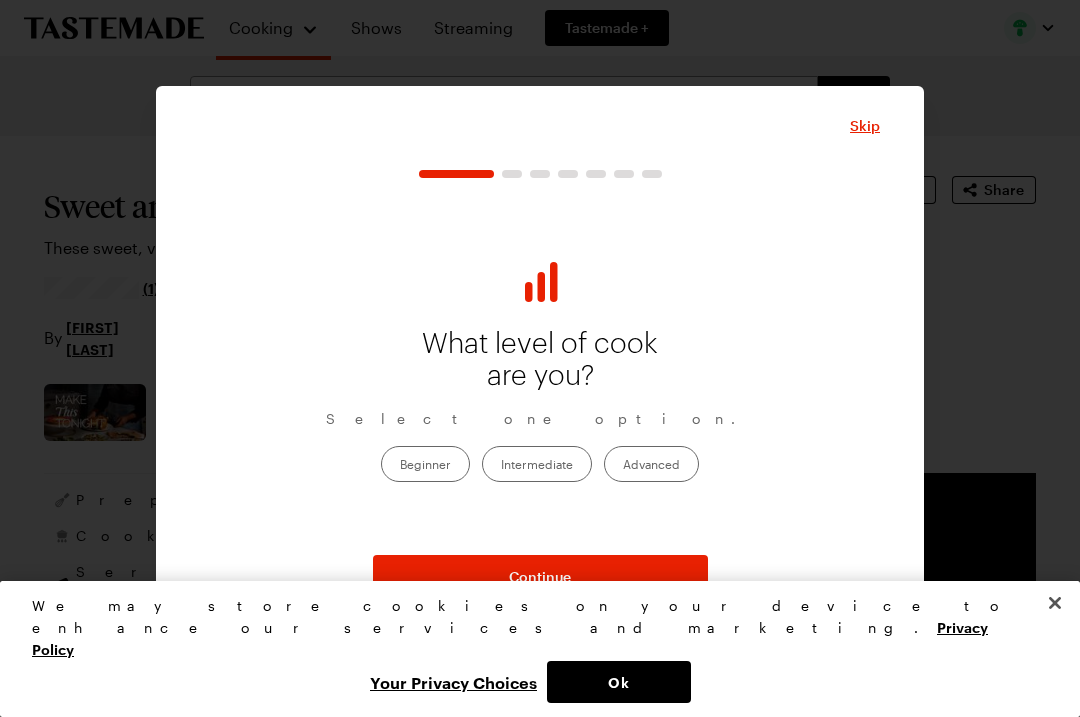 click on "What level of cook are you? Select one option. Beginner Intermediate Advanced" at bounding box center [540, 366] 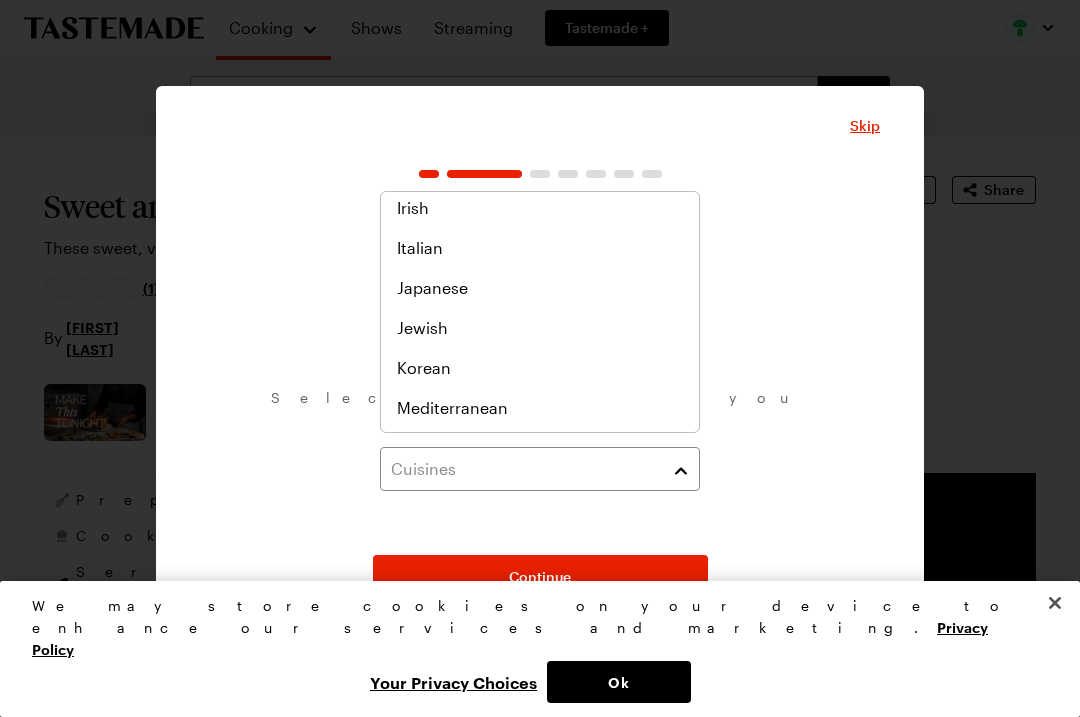 scroll, scrollTop: 711, scrollLeft: 0, axis: vertical 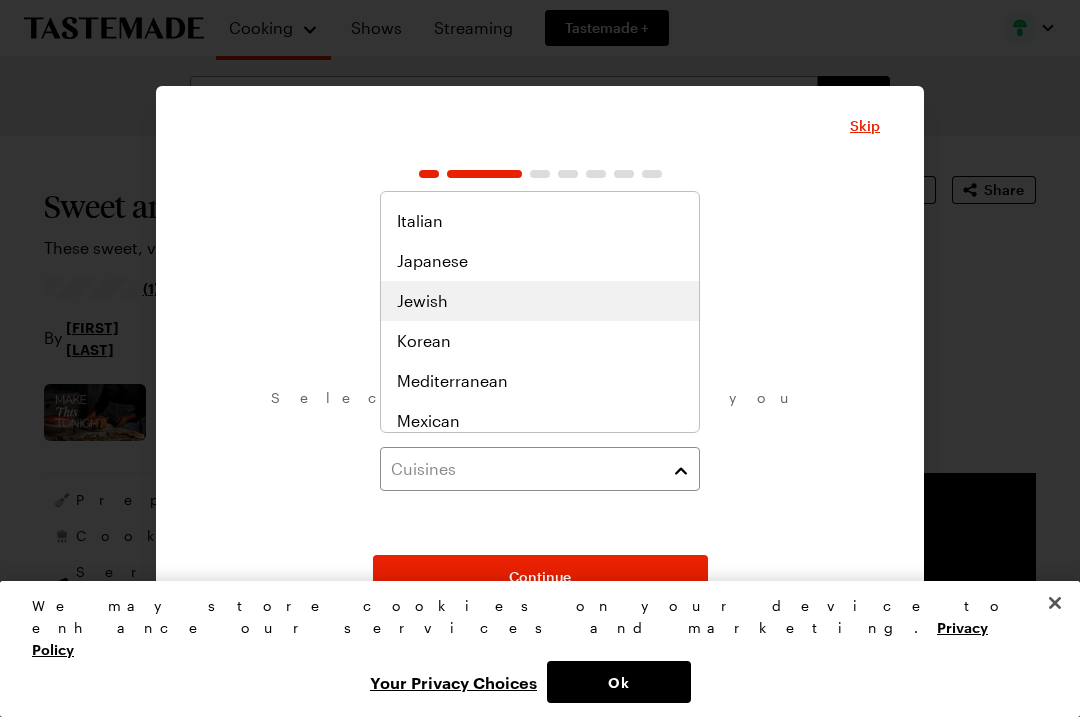 click on "Jewish" at bounding box center (422, 301) 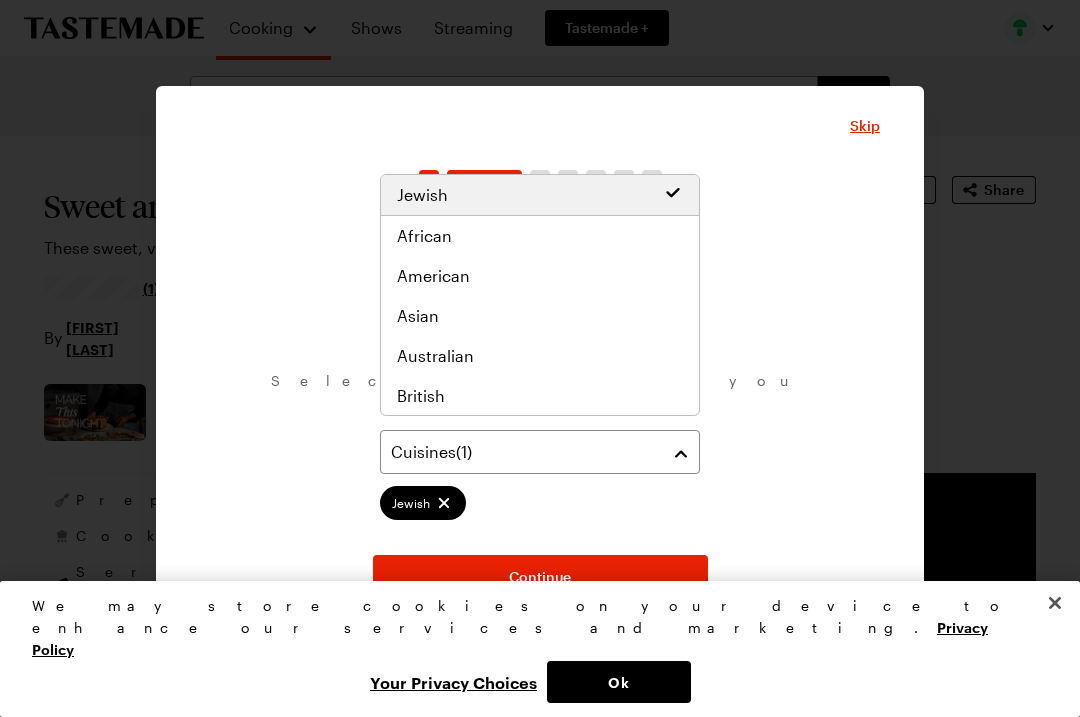 scroll, scrollTop: 0, scrollLeft: 0, axis: both 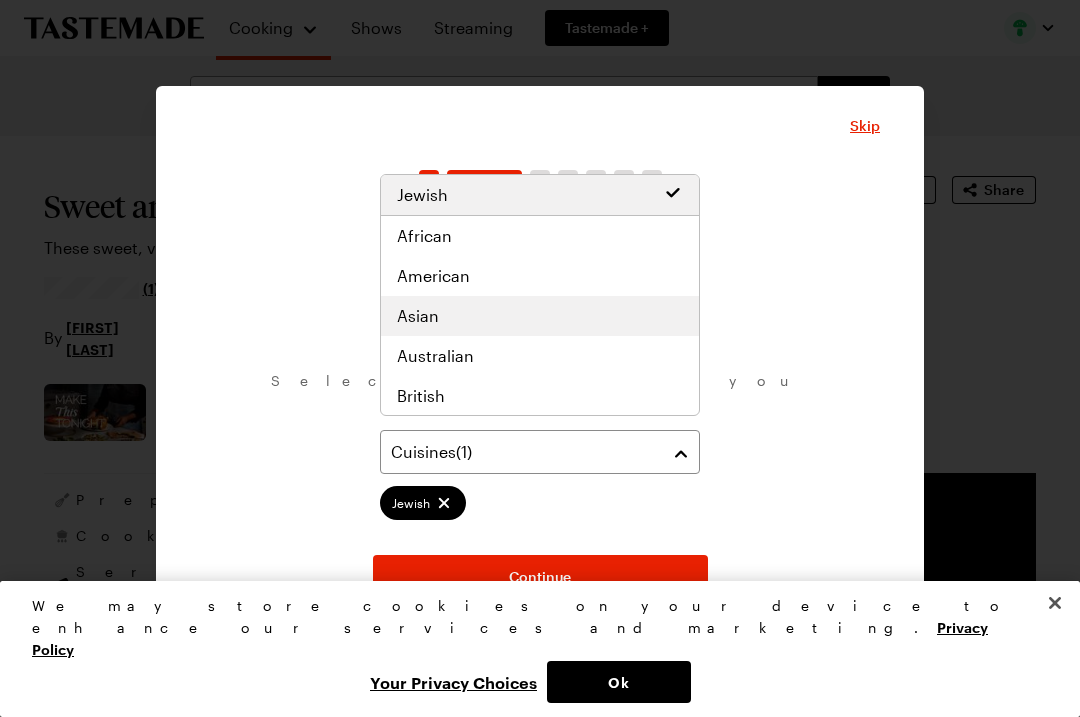 click on "Asian" at bounding box center [418, 316] 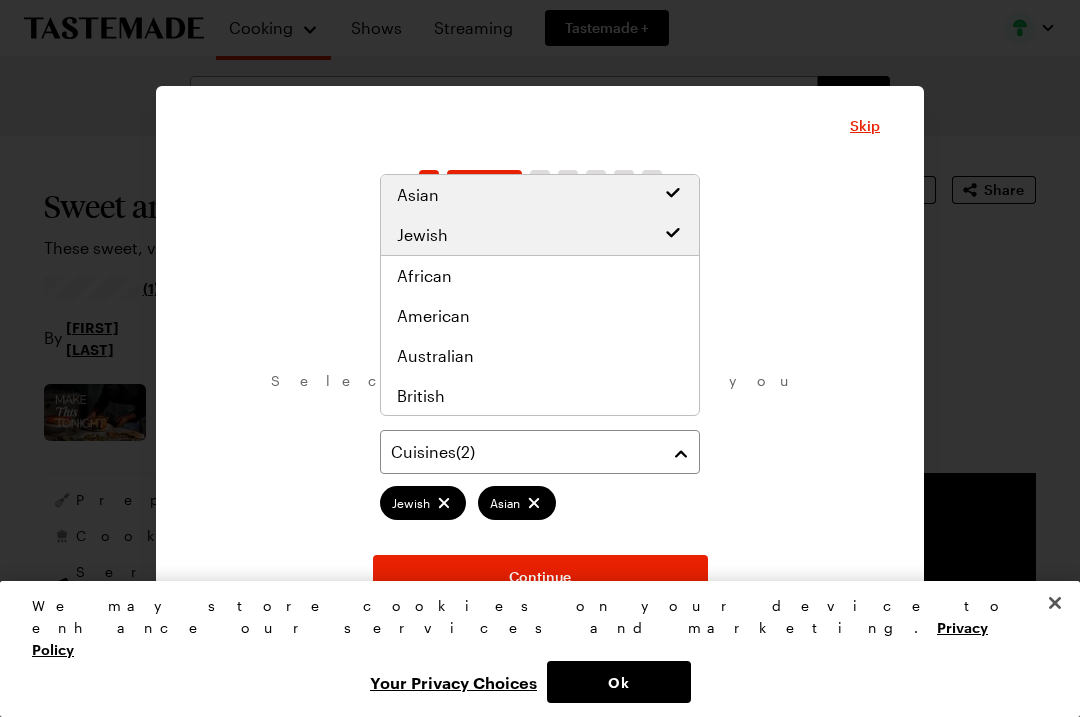 click on "African" at bounding box center [540, 276] 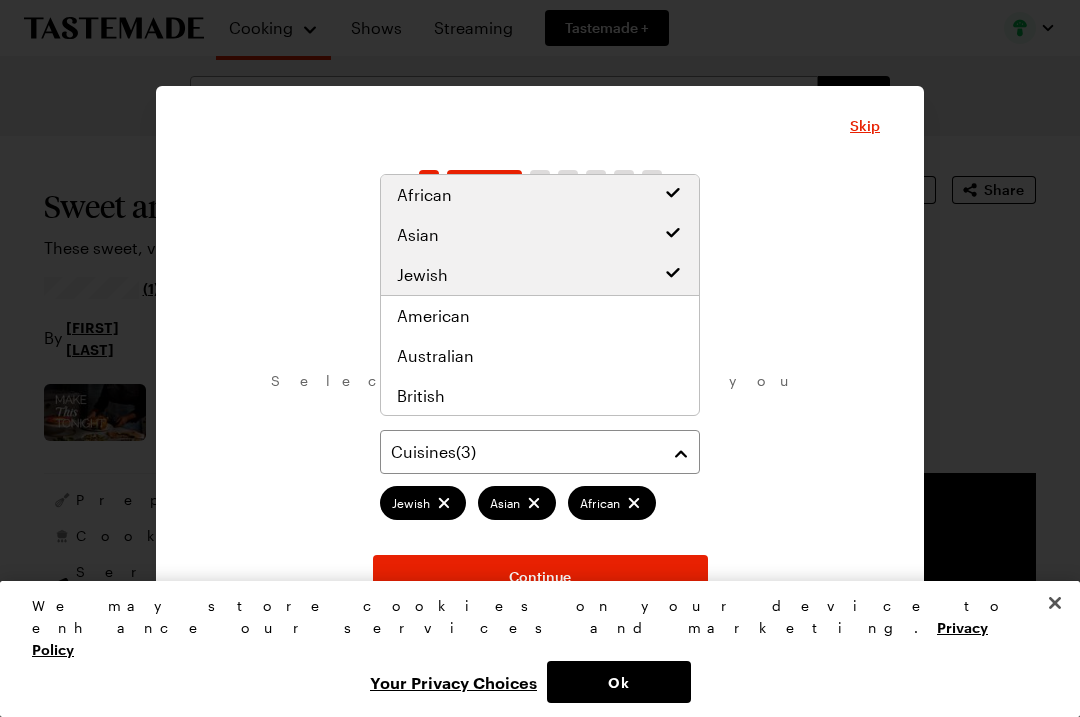 scroll, scrollTop: 0, scrollLeft: 0, axis: both 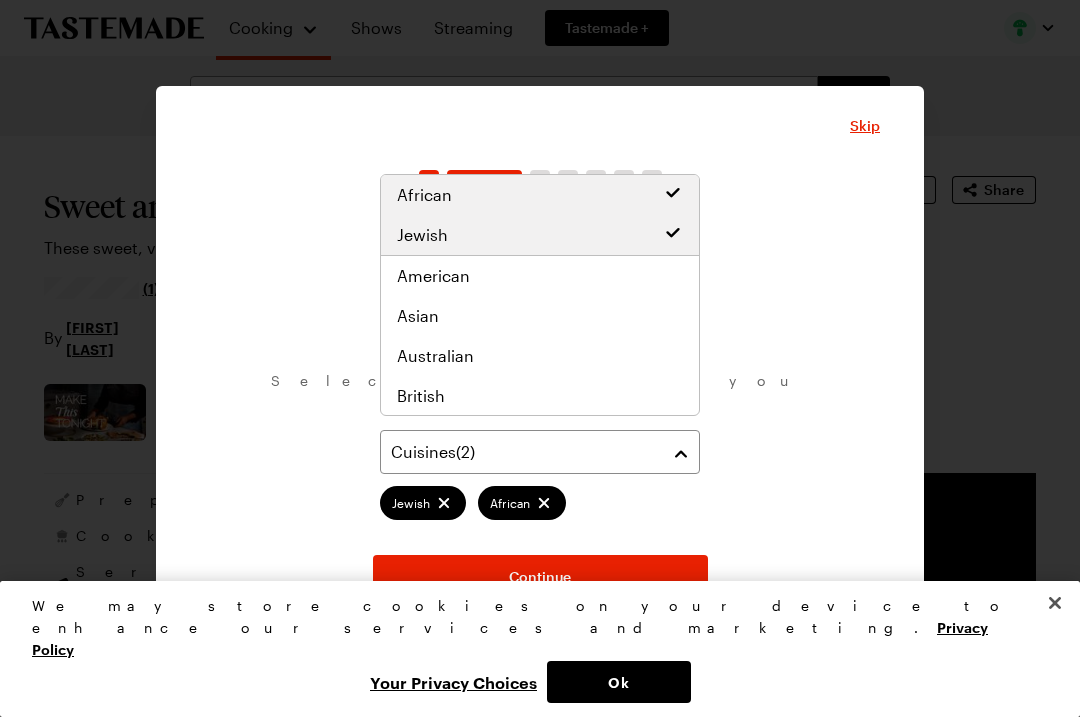 click 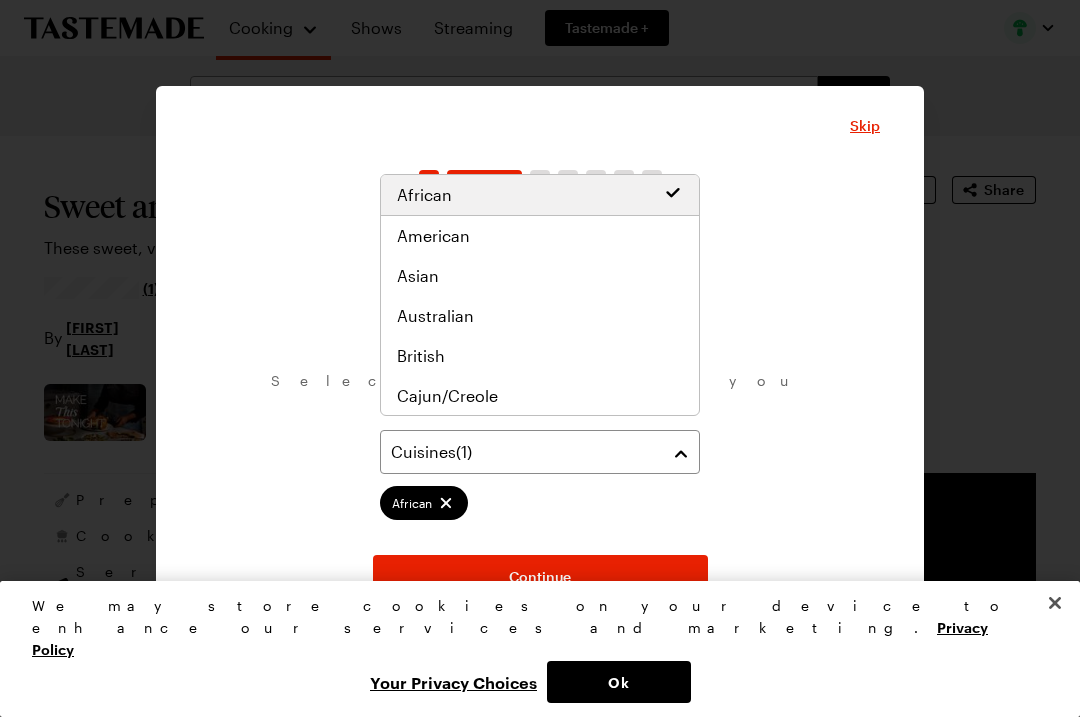 click on "American" at bounding box center [540, 236] 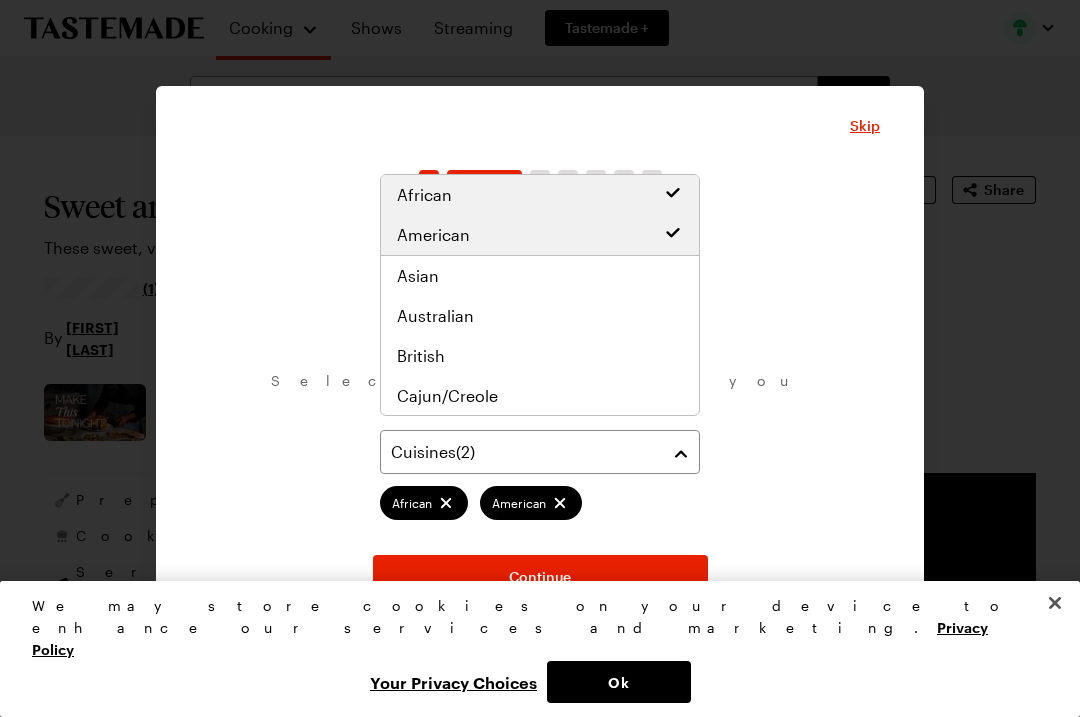 click 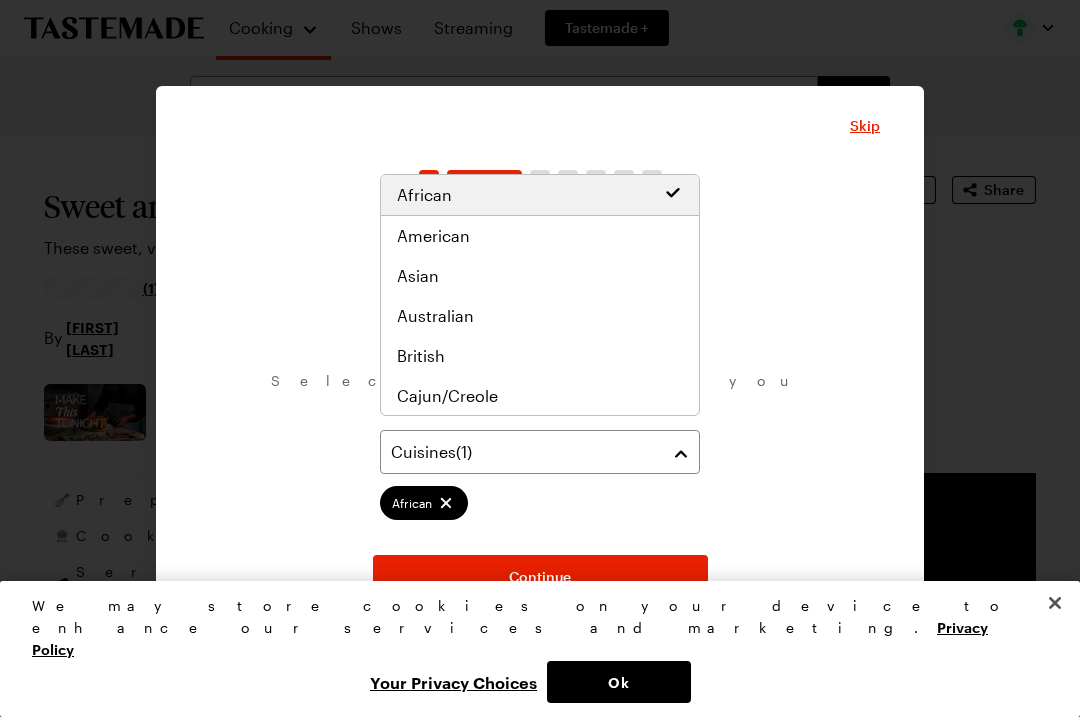 click on "American" at bounding box center [540, 236] 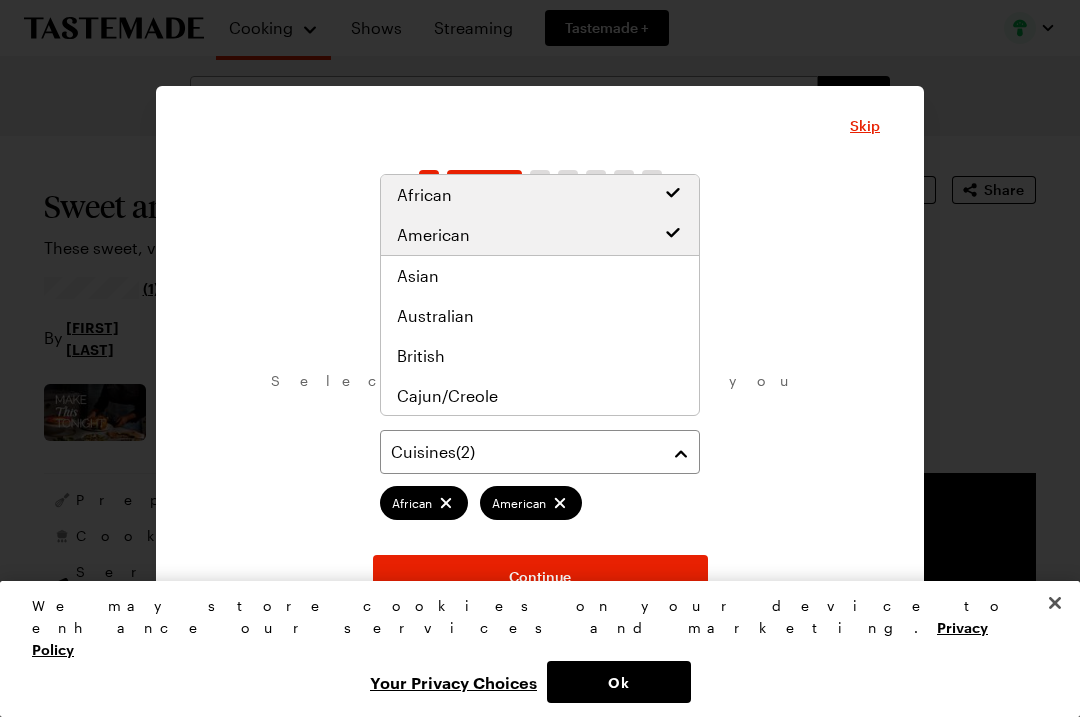 click on "American" at bounding box center (540, 235) 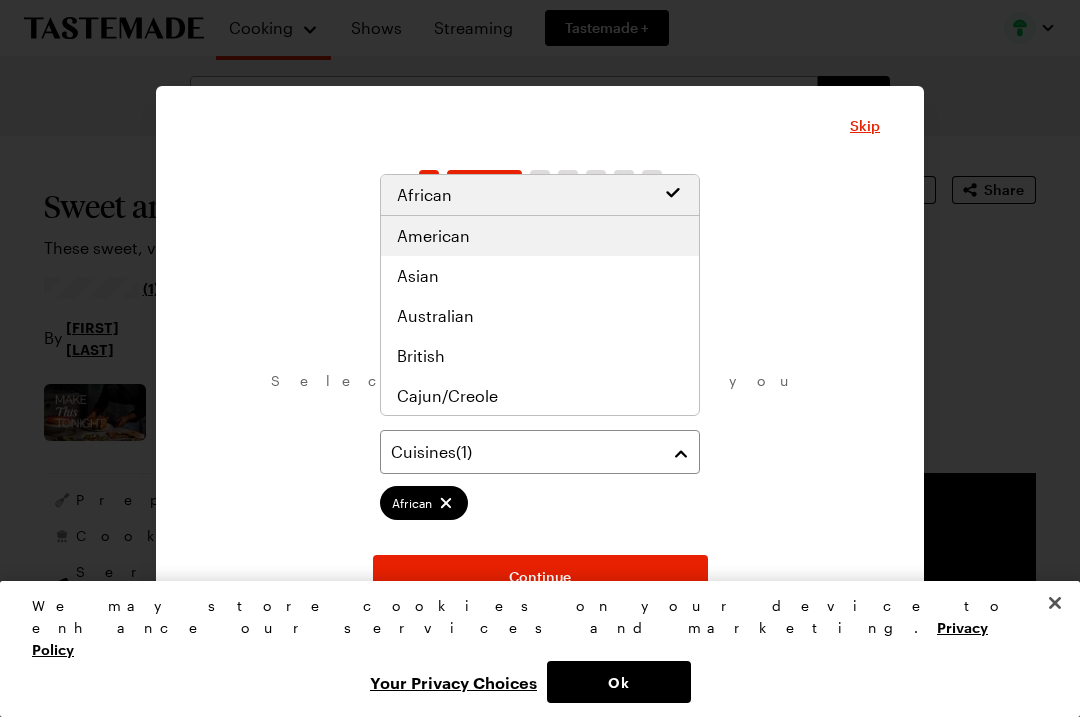 click on "American" at bounding box center [540, 236] 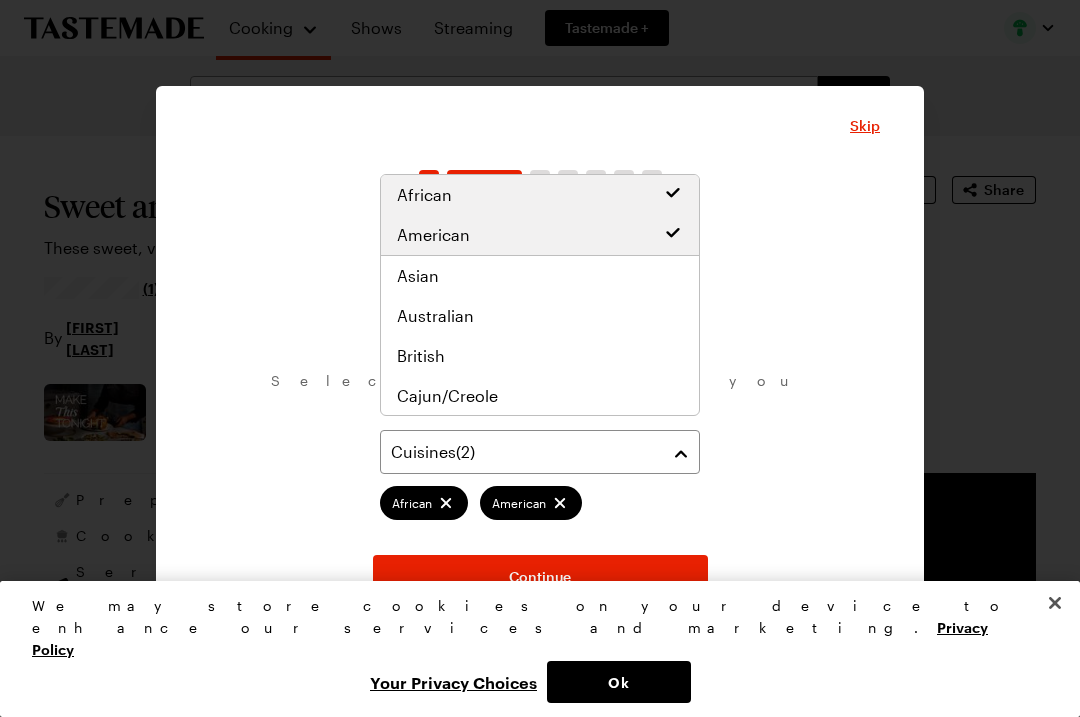 click on "Asian" at bounding box center (540, 276) 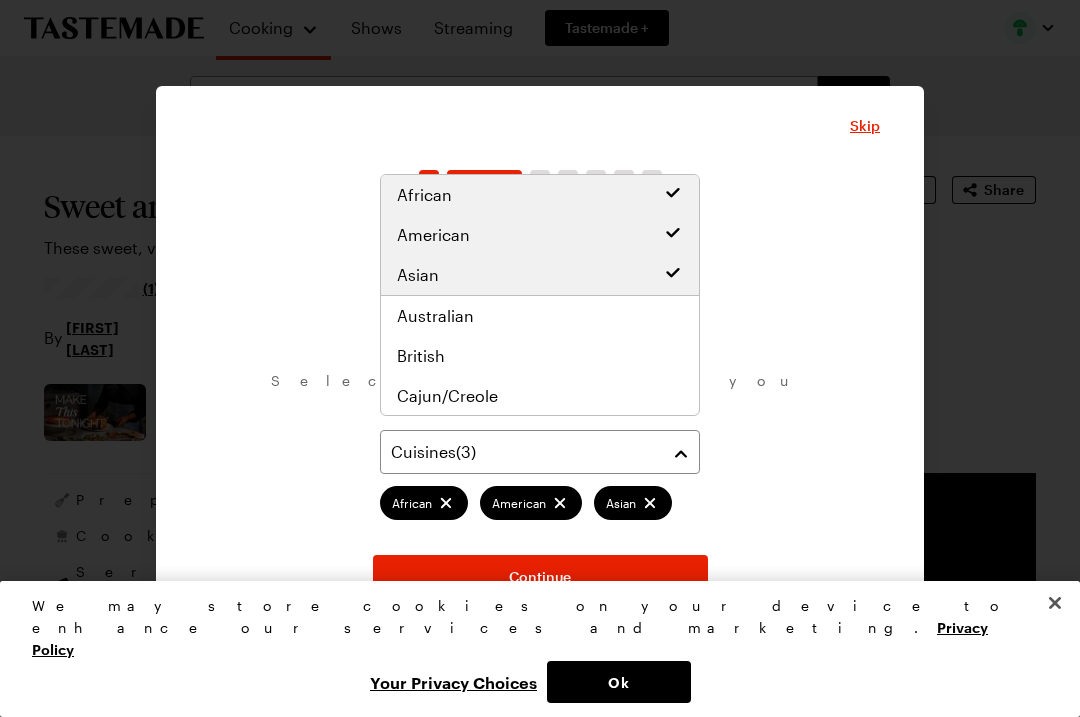 click on "American" at bounding box center [540, 235] 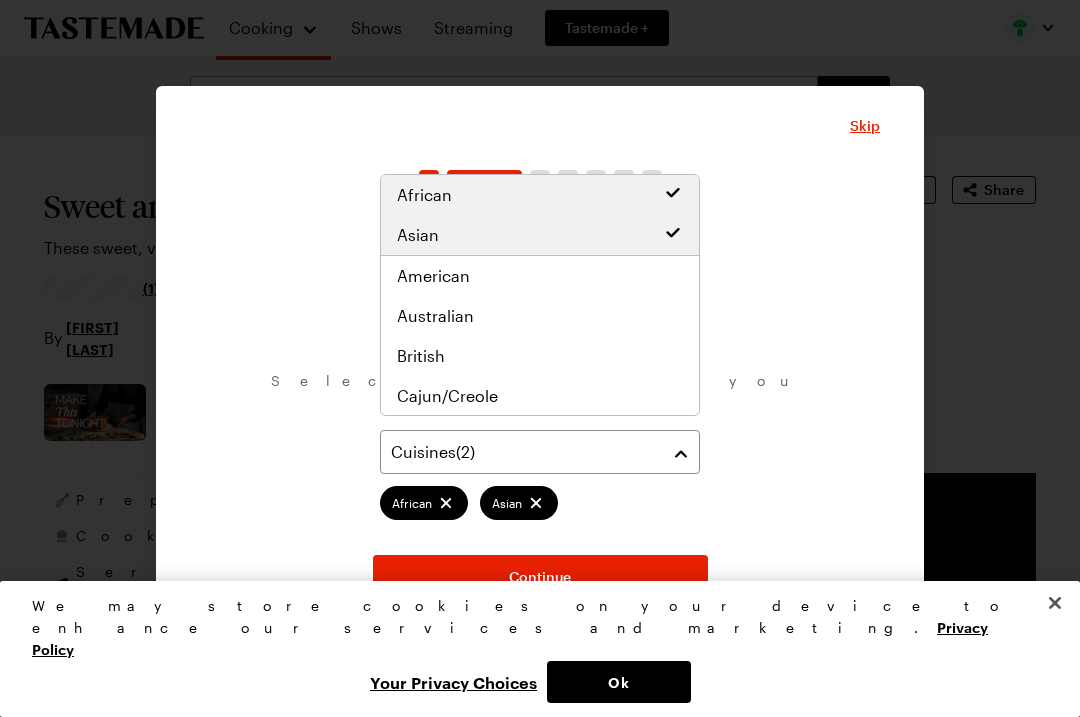 click on "Asian" at bounding box center [540, 235] 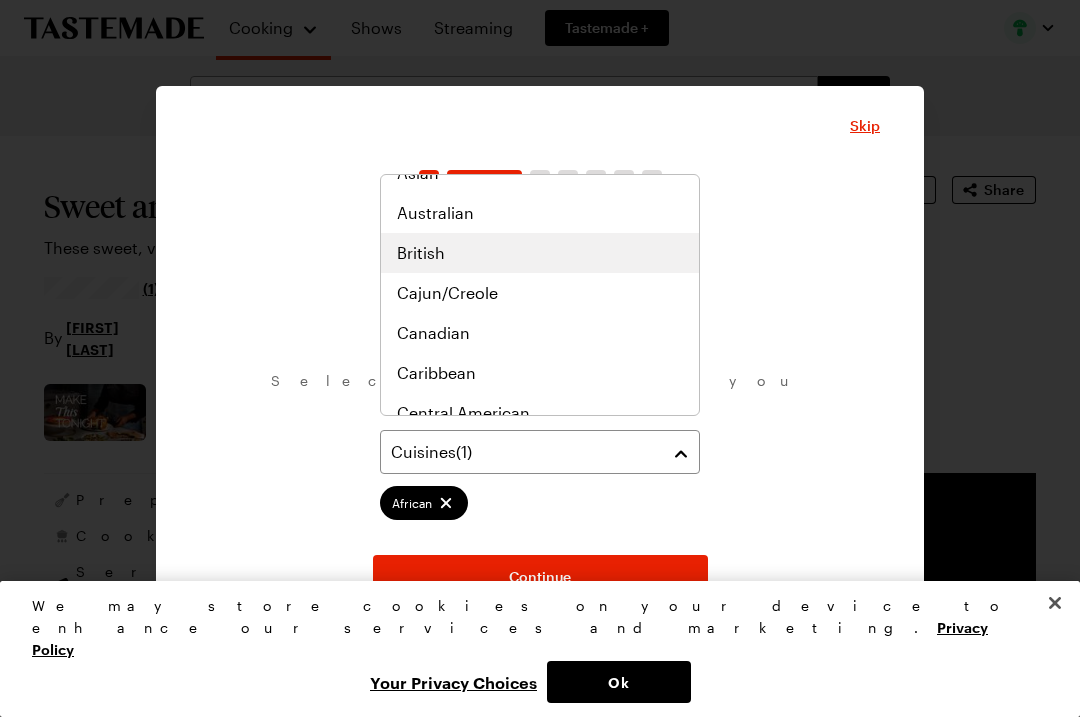 click on "Cajun/Creole" at bounding box center (540, 293) 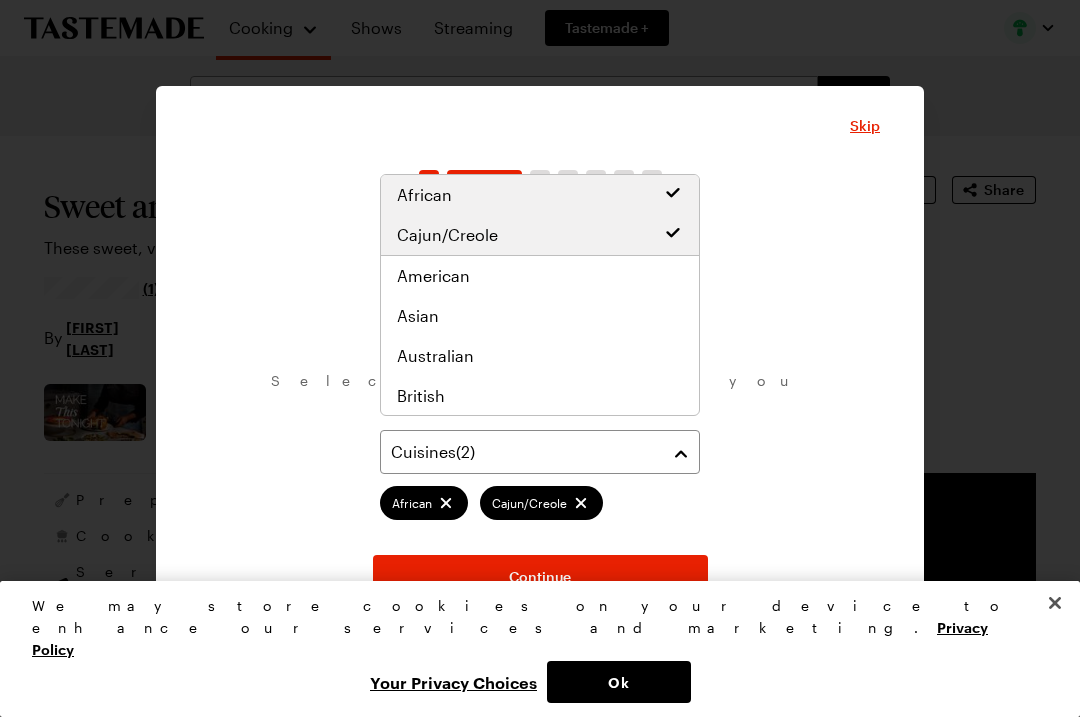 scroll, scrollTop: 0, scrollLeft: 0, axis: both 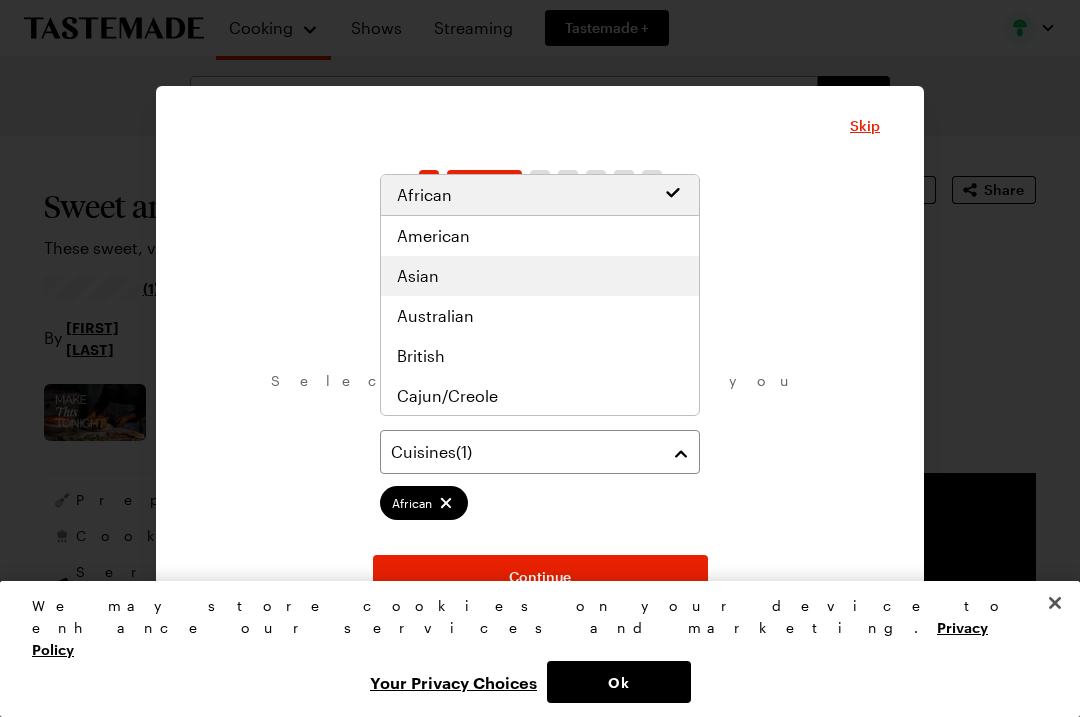 click on "Asian" at bounding box center (540, 276) 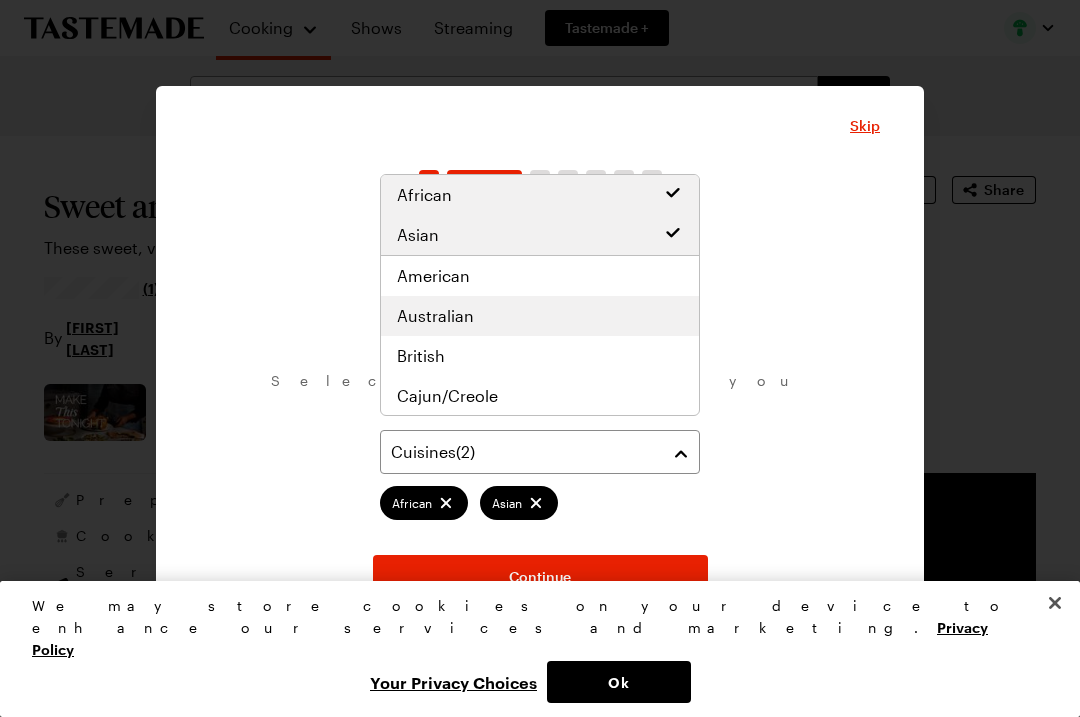 click on "Australian" at bounding box center [435, 316] 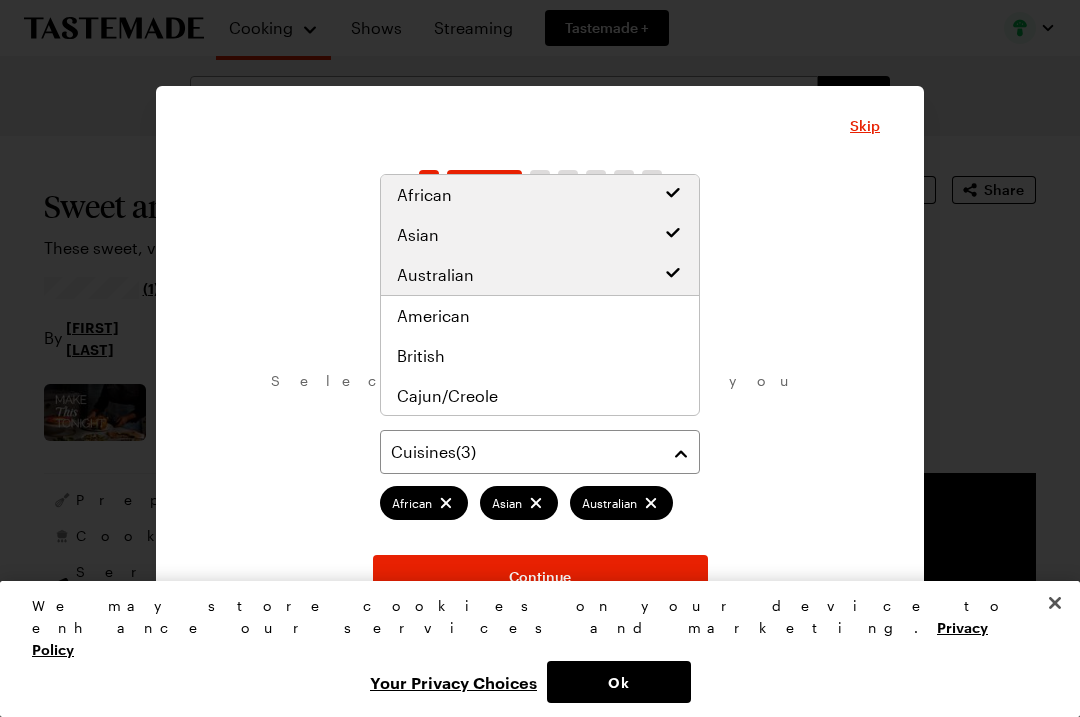 scroll, scrollTop: 0, scrollLeft: 0, axis: both 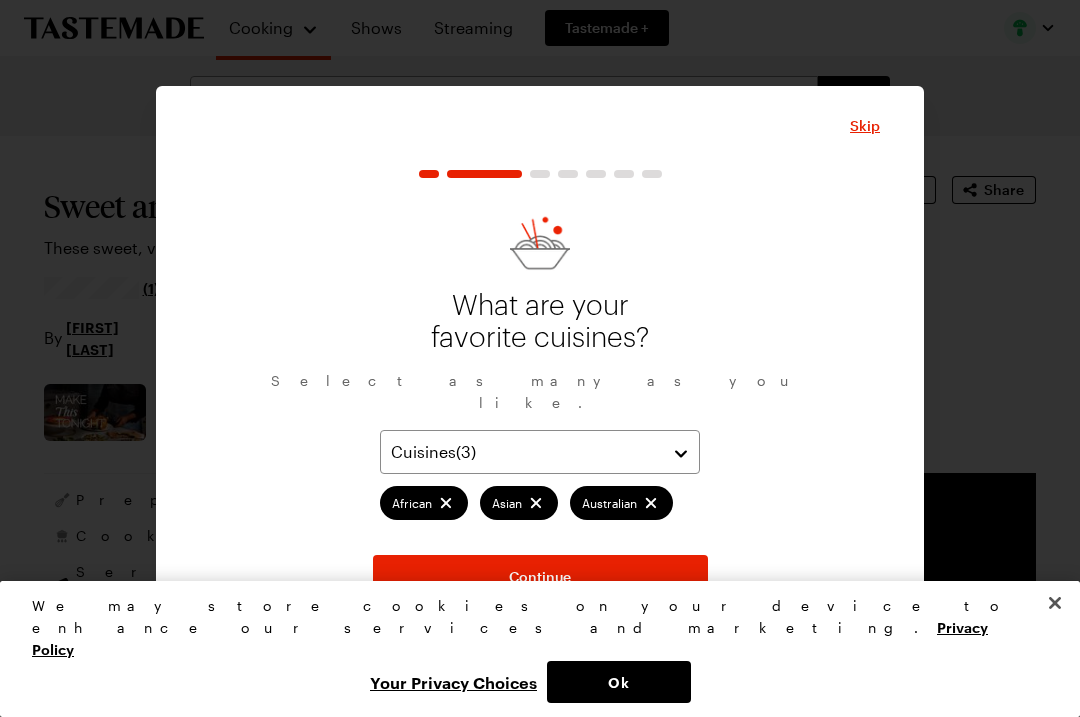 click on "What are your favorite cuisines? Select as many as you like. Cuisines  ( 3 ) African Asian Australian" at bounding box center [540, 366] 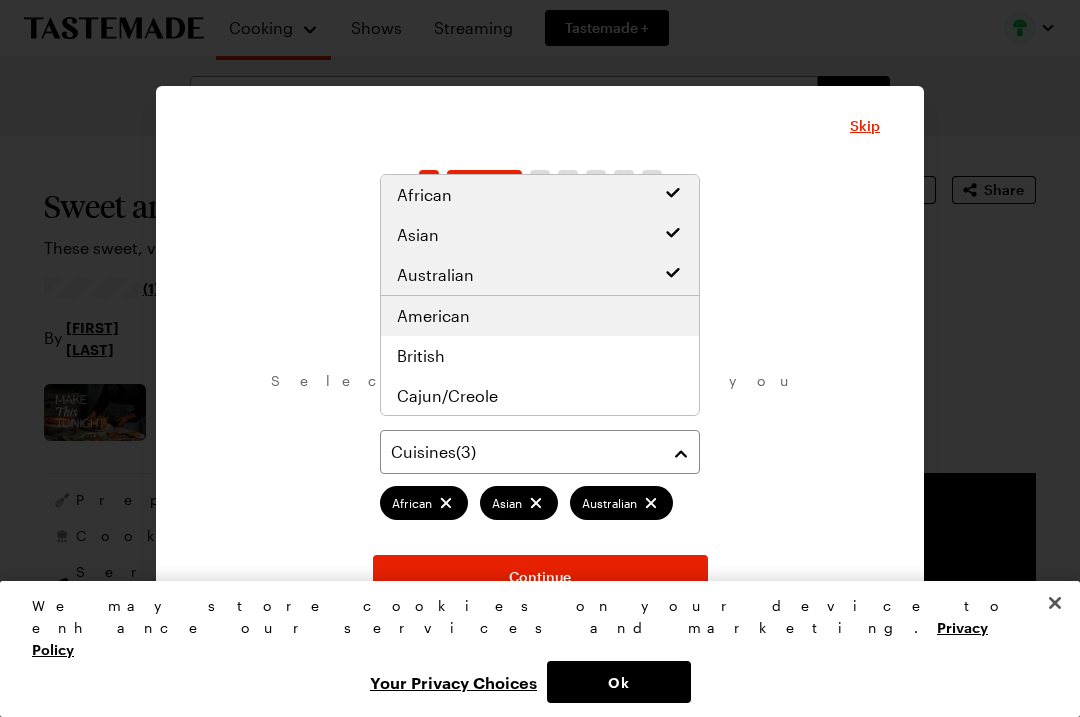click on "British" at bounding box center (540, 356) 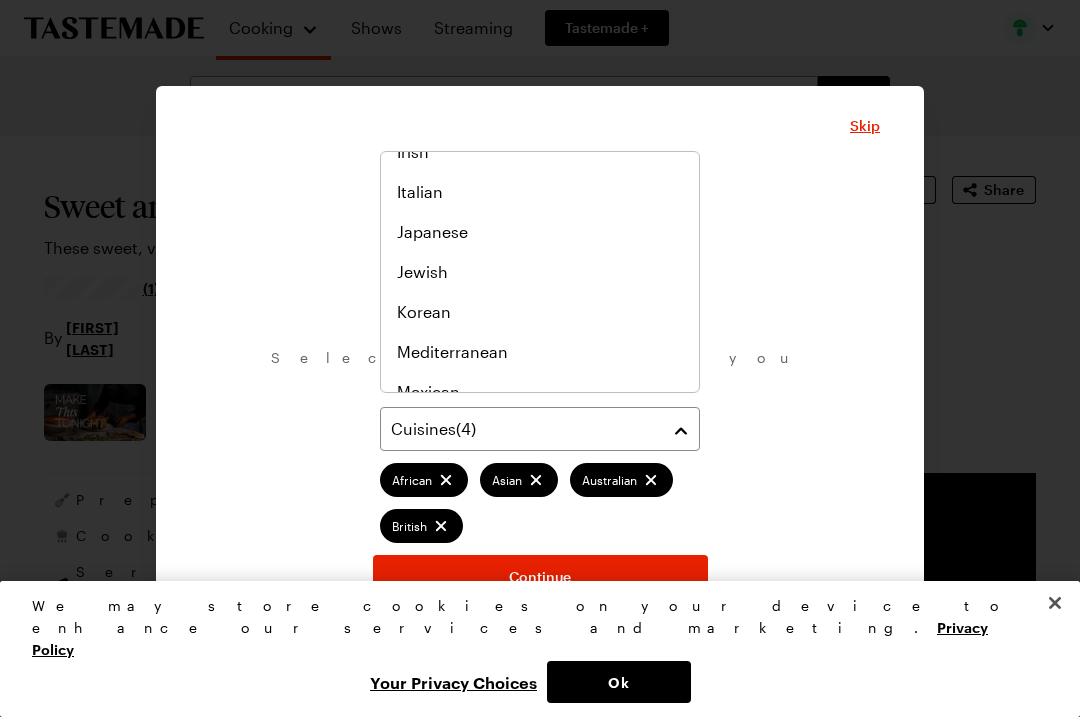 scroll, scrollTop: 704, scrollLeft: 0, axis: vertical 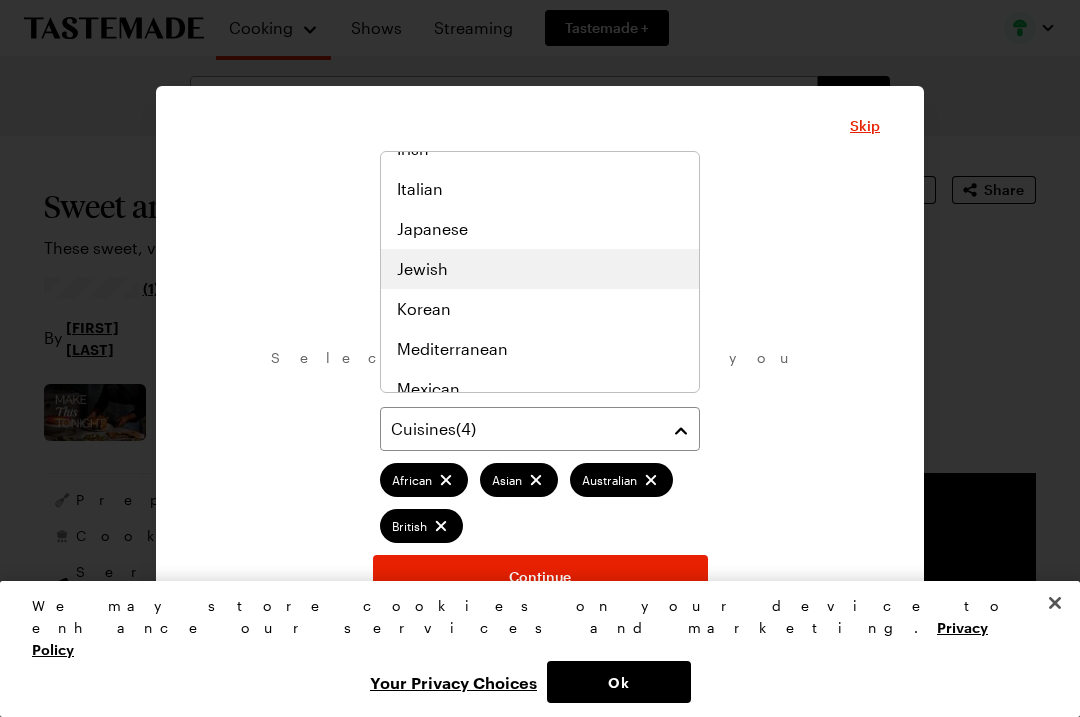click on "Jewish" at bounding box center [422, 269] 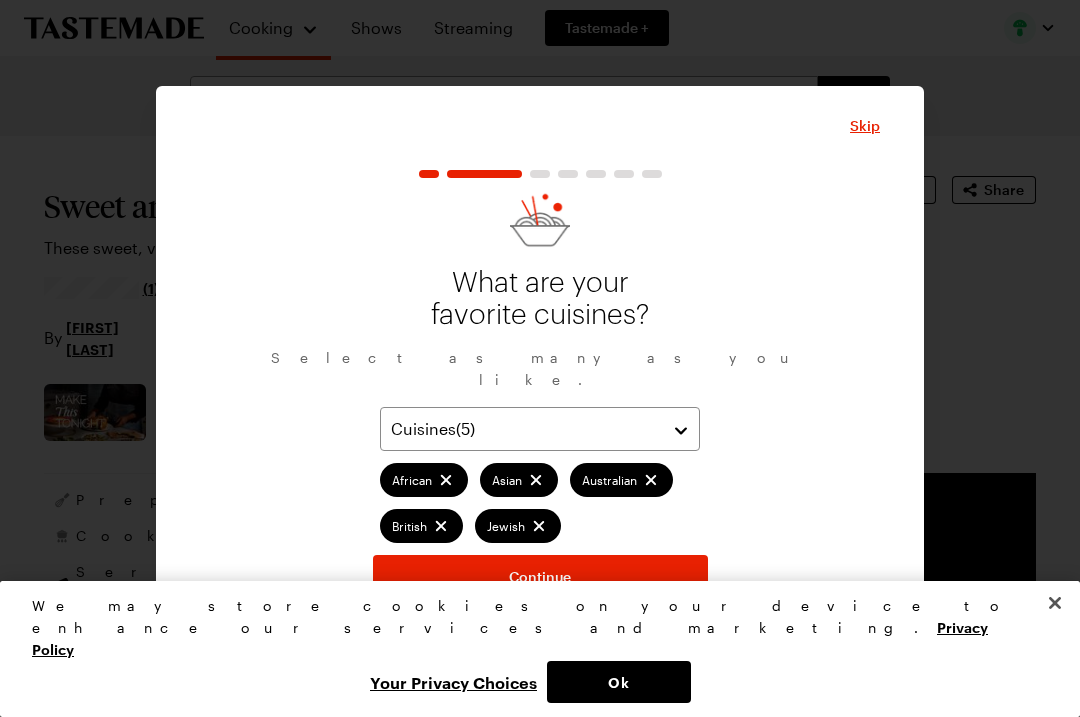 click on "Skip What are your favorite cuisines? Select as many as you like. Cuisines  ( 5 ) African Asian Australian British Jewish Continue Want to skip the Taste Profile setup? No worries! You can update this   information  in   your profile   at any time Create My Taste Profile Skip" at bounding box center (540, 357) 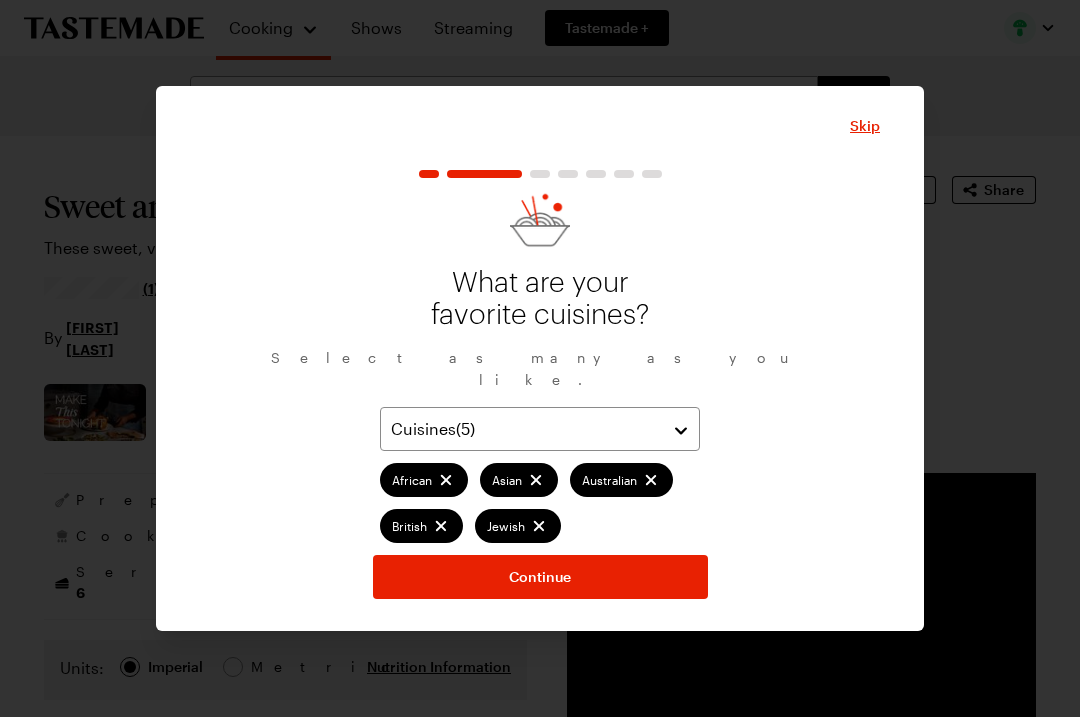 click on "What are your favorite cuisines? Select as many as you like. Cuisines  ( 5 ) African Asian Australian British Jewish Continue" at bounding box center [540, 385] 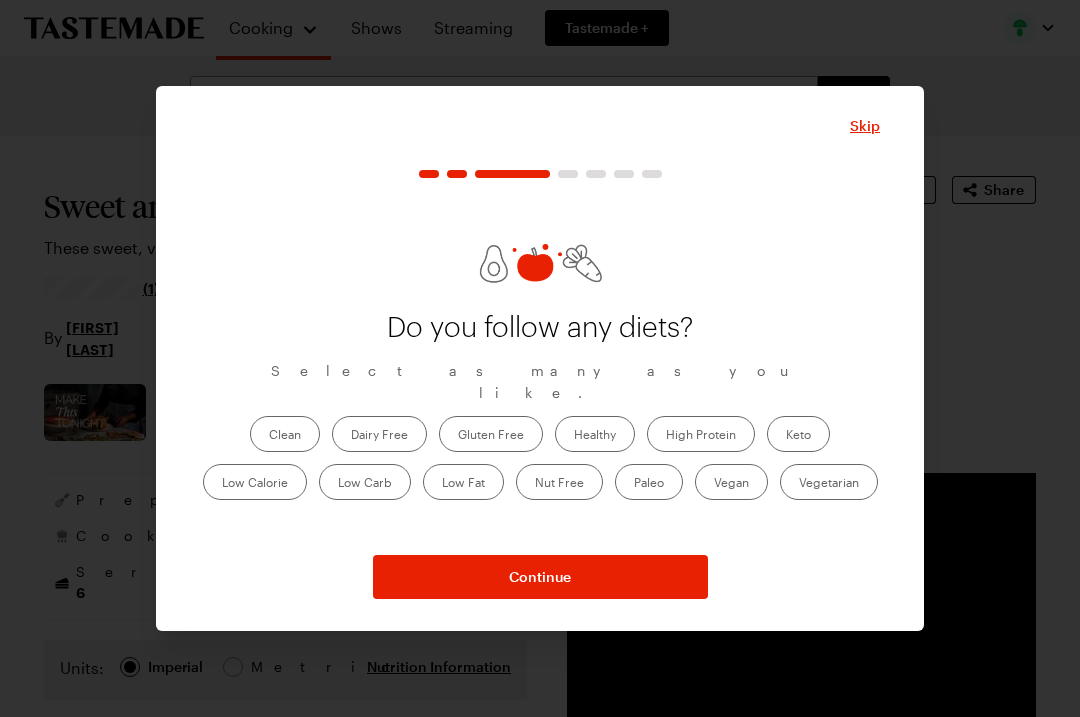 click on "Skip Do you follow any diets? Select as many as you like. Clean Dairy Free Gluten Free Healthy High Protein Keto Low Calorie Low Carb Low Fat Nut Free Paleo Vegan Vegetarian Continue Want to skip the Taste Profile setup? No worries! You can update this   information  in   your profile   at any time Create My Taste Profile Skip" at bounding box center [540, 356] 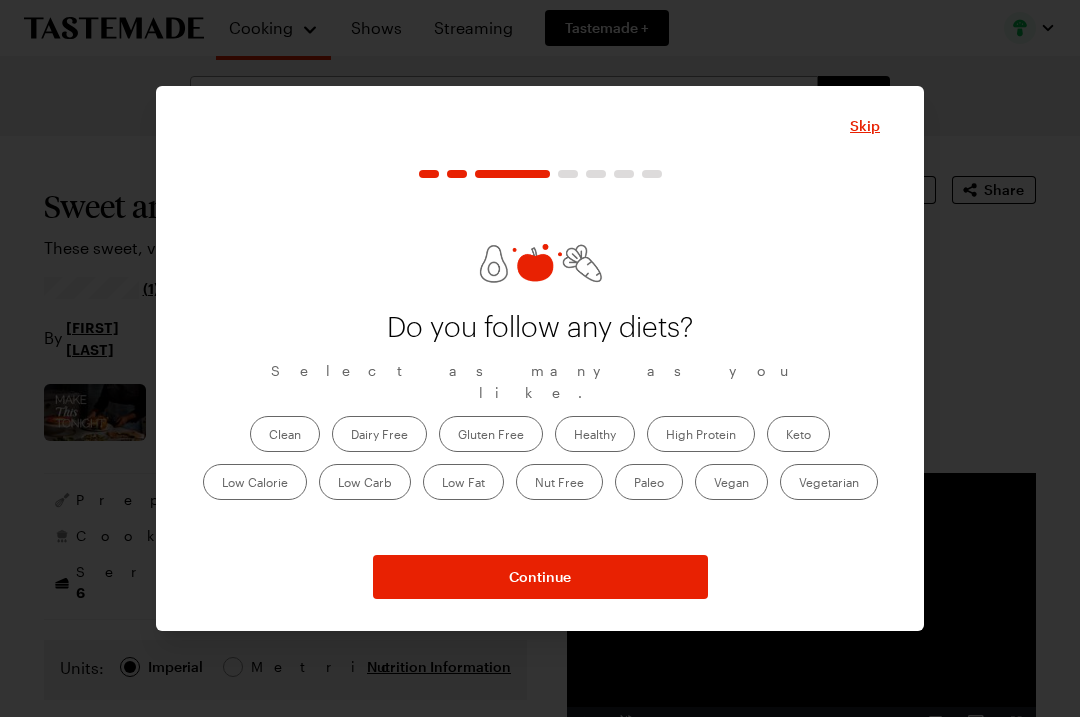 type on "x" 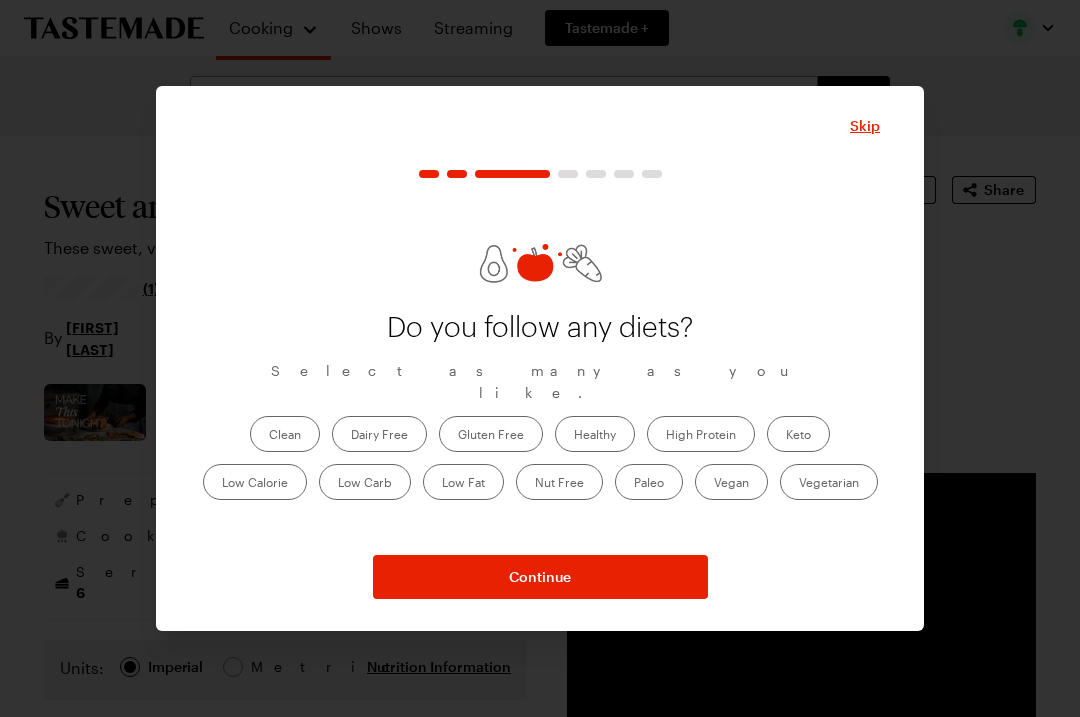 click on "Skip Do you follow any diets? Select as many as you like. Clean Dairy Free Gluten Free Healthy High Protein Keto Low Calorie Low Carb Low Fat Nut Free Paleo Vegan Vegetarian Continue Want to skip the Taste Profile setup? No worries! You can update this   information  in   your profile   at any time Create My Taste Profile Skip" at bounding box center [540, 358] 